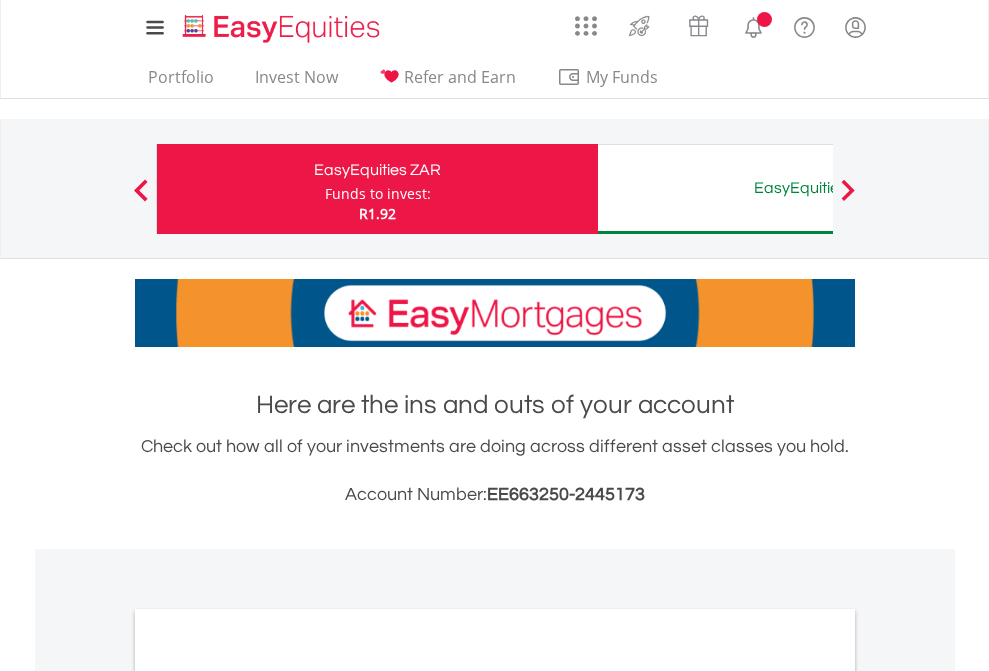 scroll, scrollTop: 0, scrollLeft: 0, axis: both 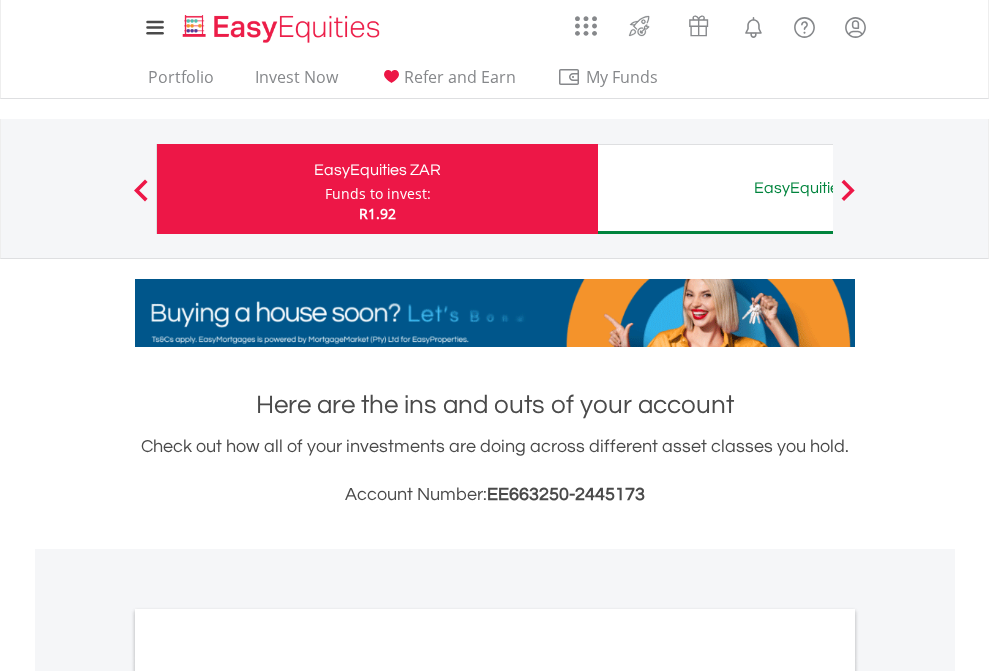 click on "Funds to invest:" at bounding box center (378, 194) 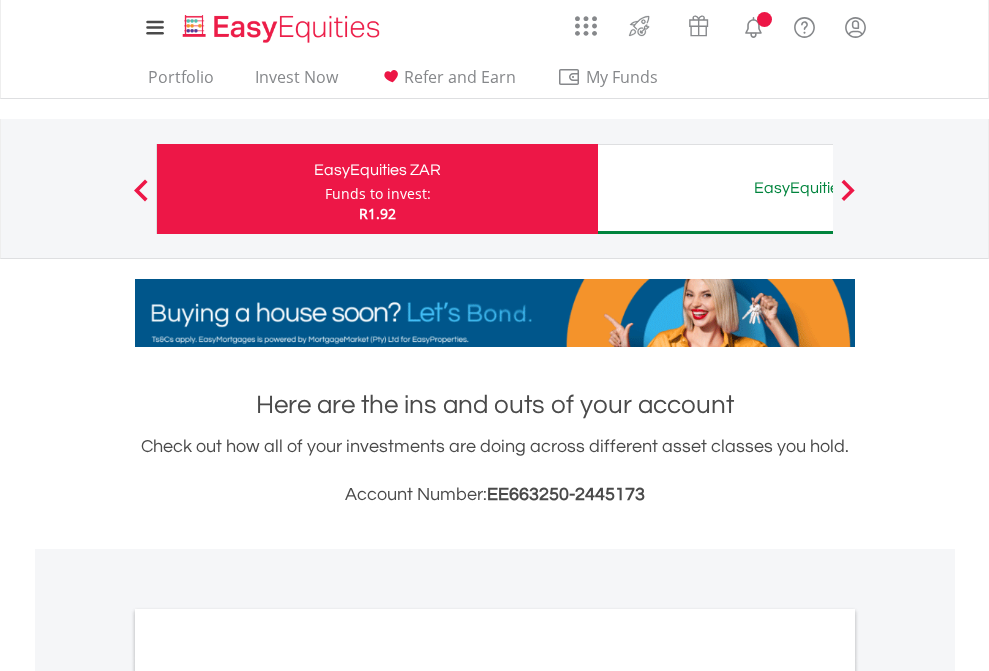 scroll, scrollTop: 0, scrollLeft: 0, axis: both 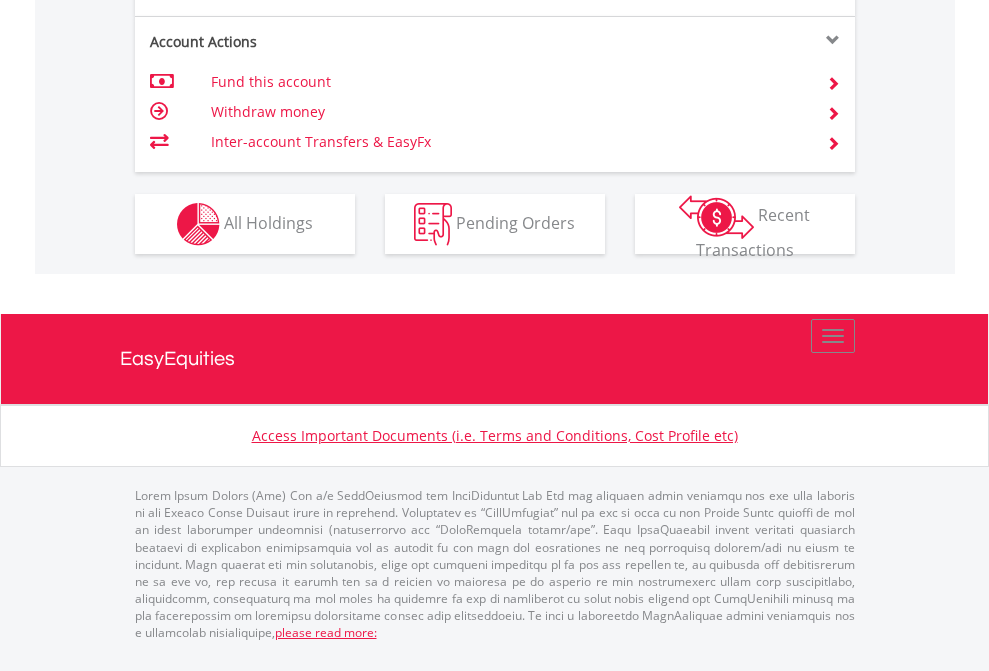 click on "Investment types" at bounding box center (706, -337) 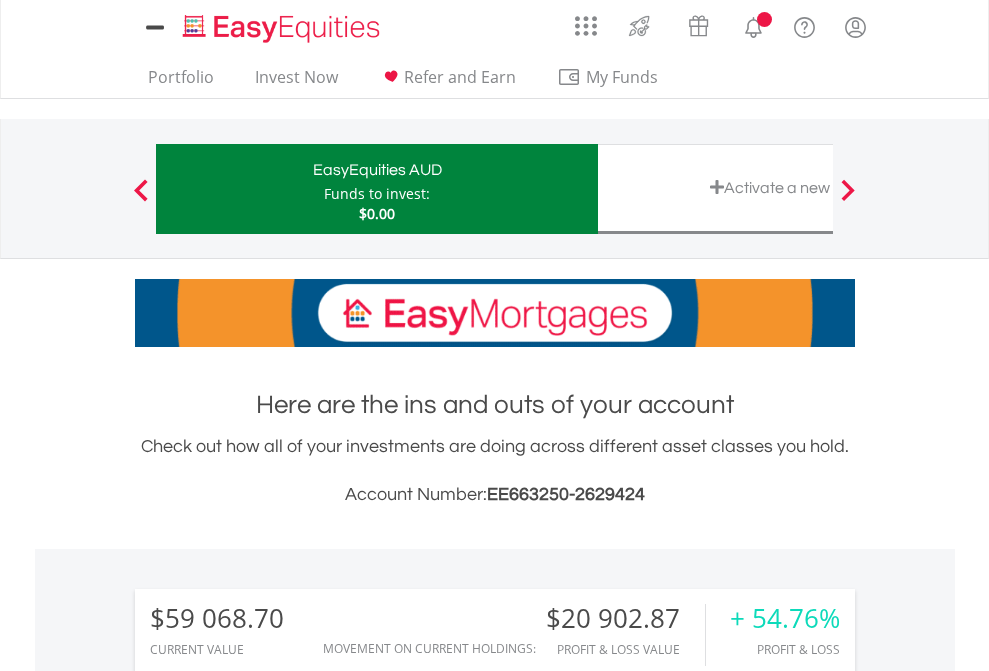 scroll, scrollTop: 0, scrollLeft: 0, axis: both 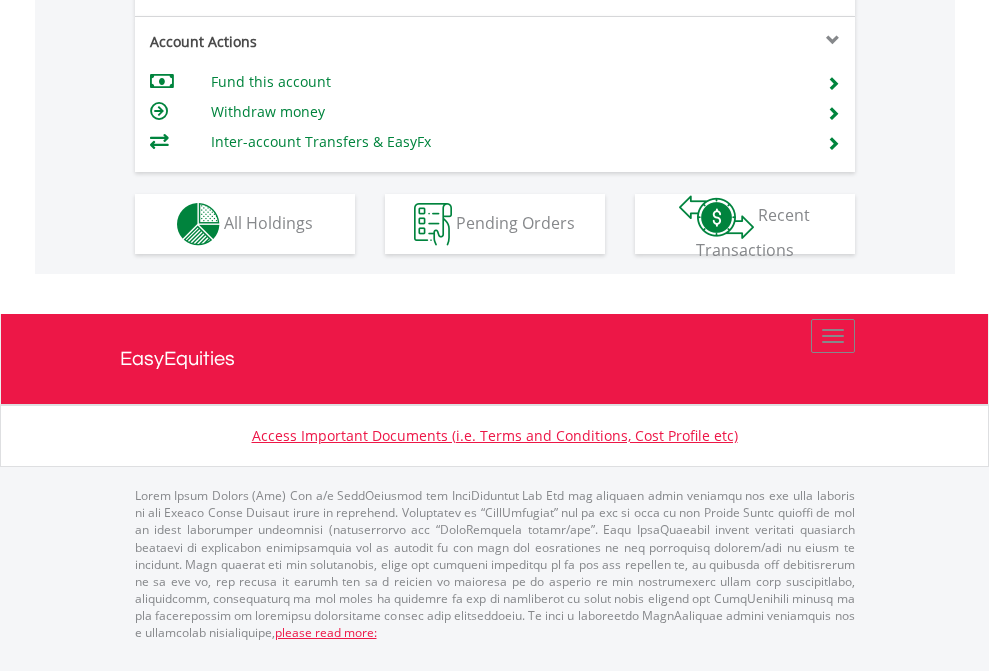 click on "Investment types" at bounding box center (706, -337) 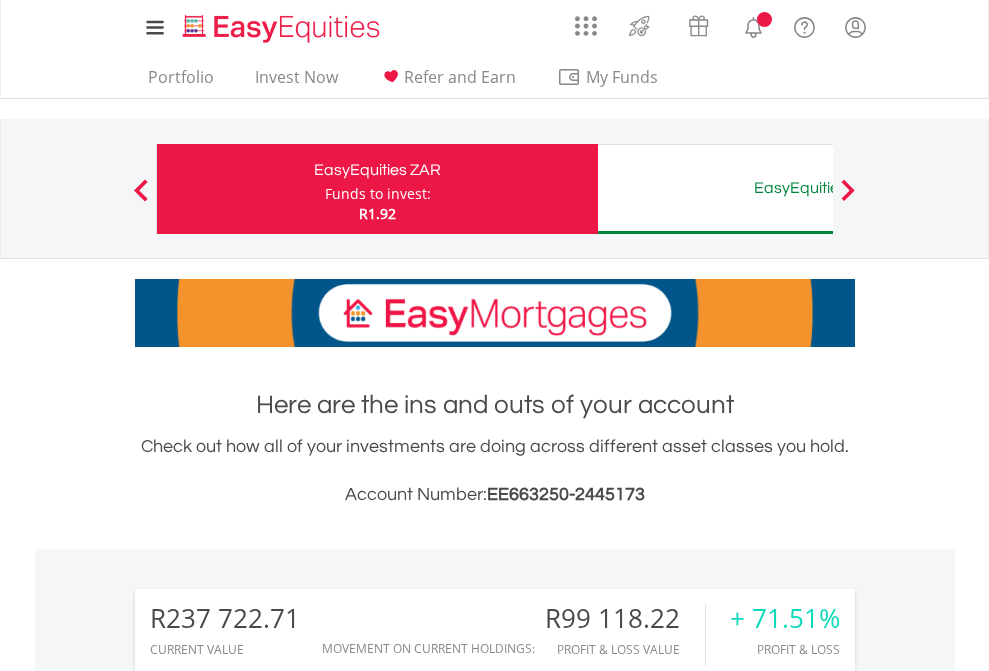scroll, scrollTop: 1573, scrollLeft: 0, axis: vertical 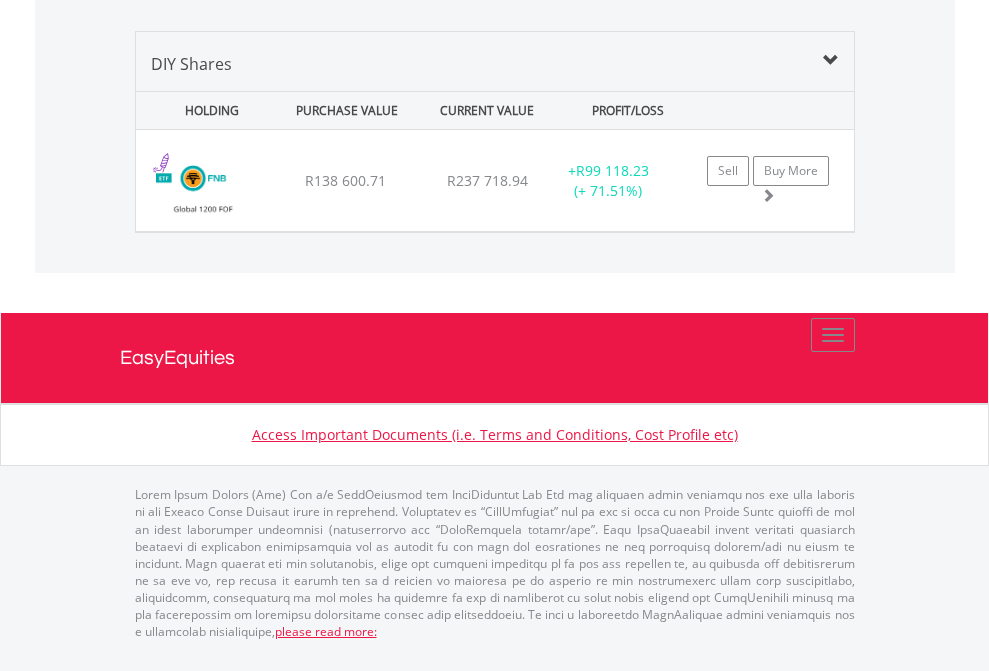 click on "EasyEquities AUD" at bounding box center (818, -1419) 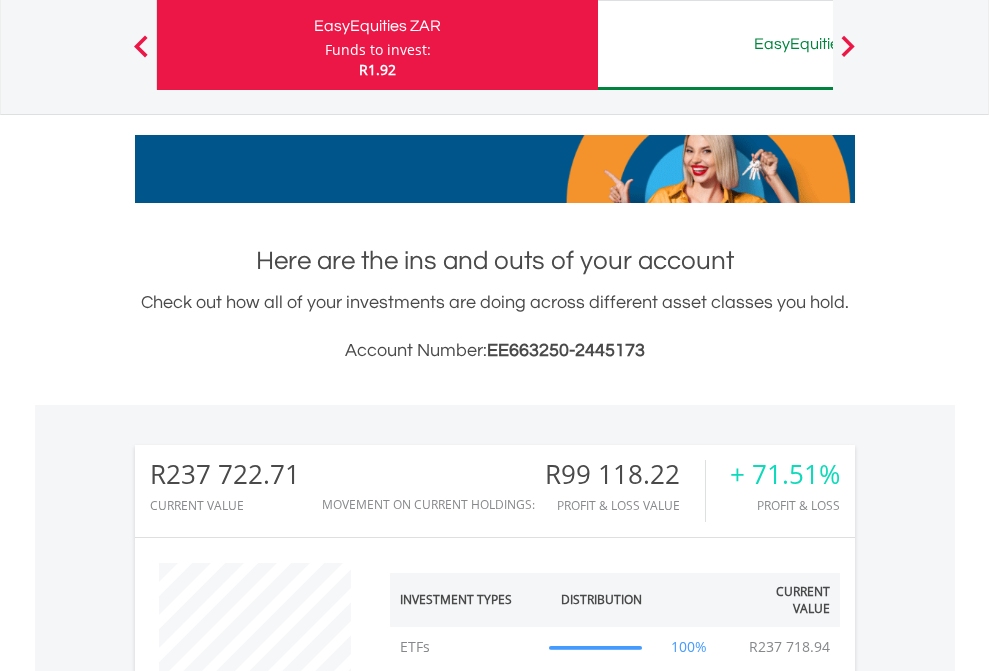 click on "All Holdings" at bounding box center [268, 1402] 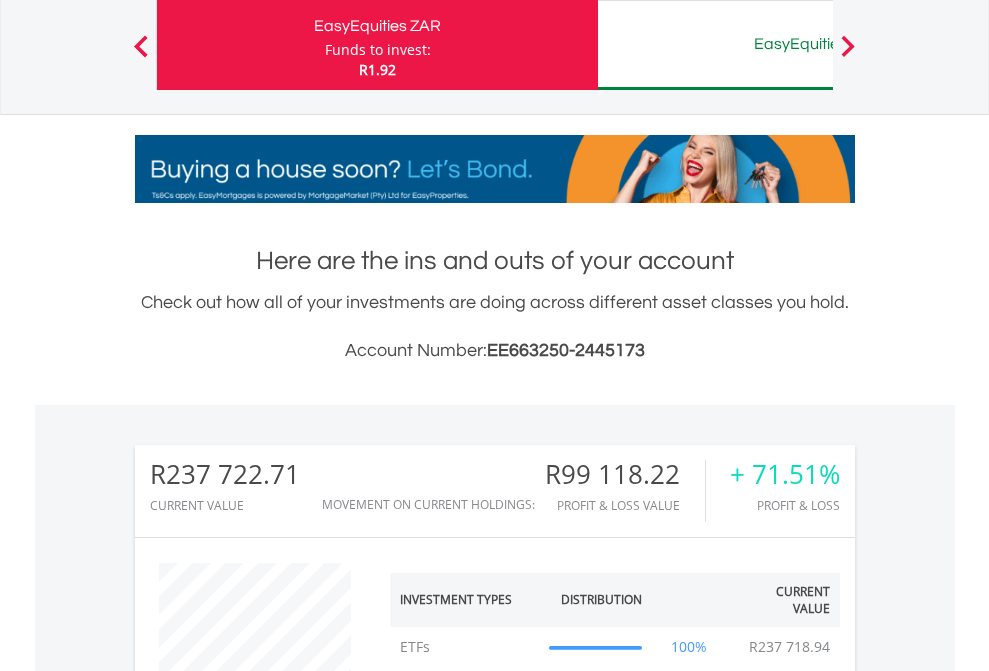 scroll, scrollTop: 1573, scrollLeft: 0, axis: vertical 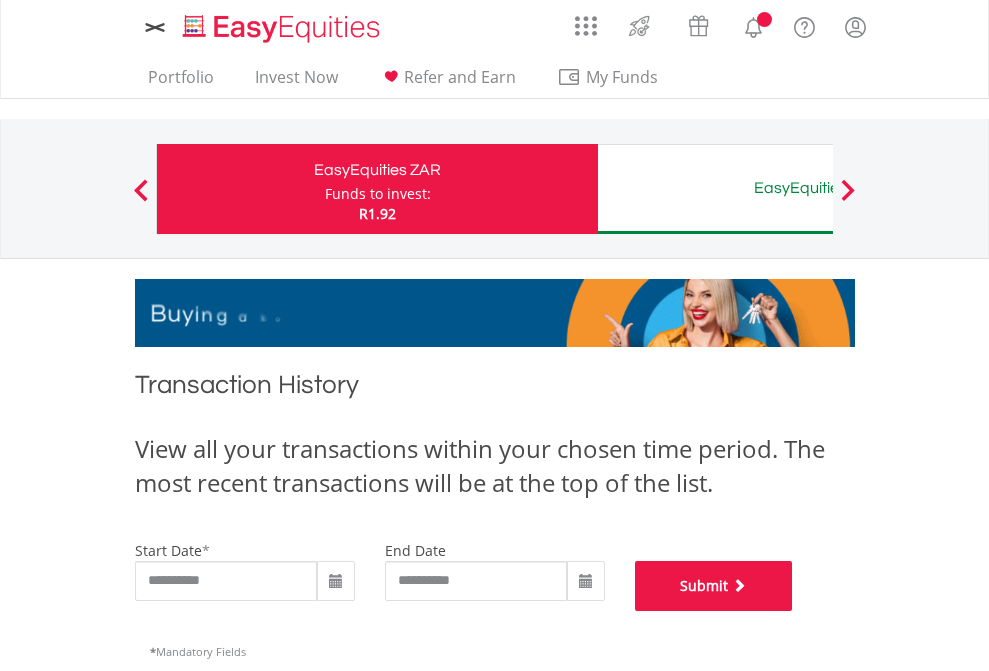 click on "Submit" at bounding box center (714, 586) 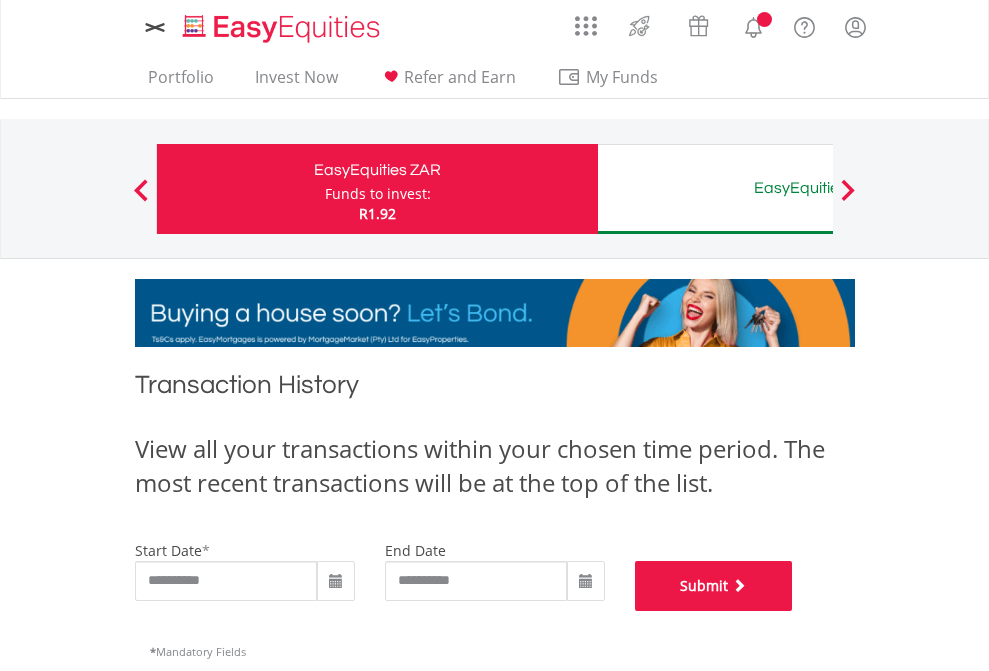scroll, scrollTop: 811, scrollLeft: 0, axis: vertical 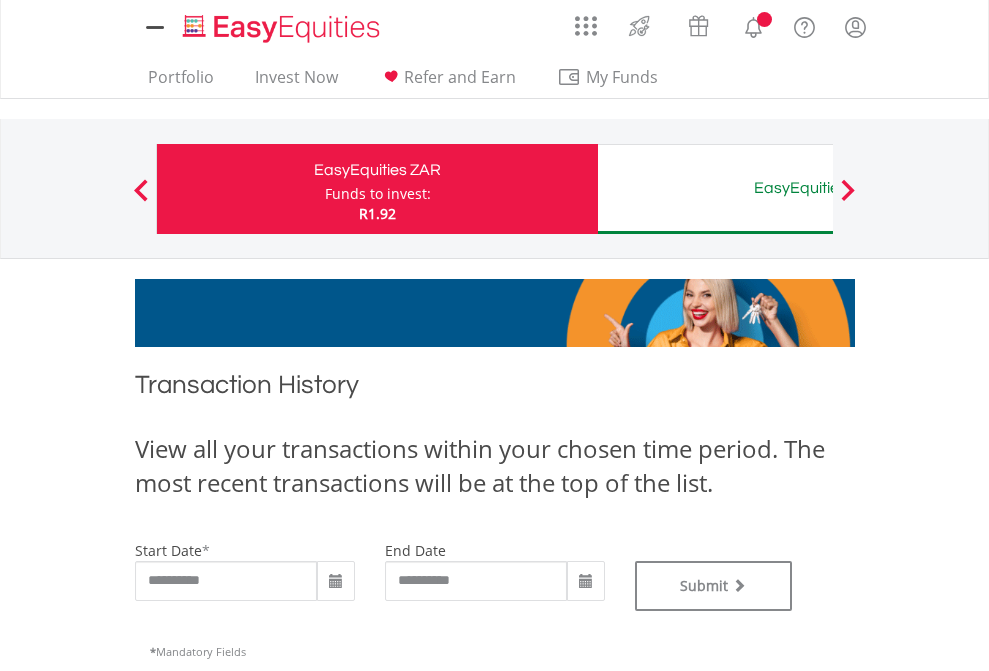 click on "EasyEquities AUD" at bounding box center [818, 188] 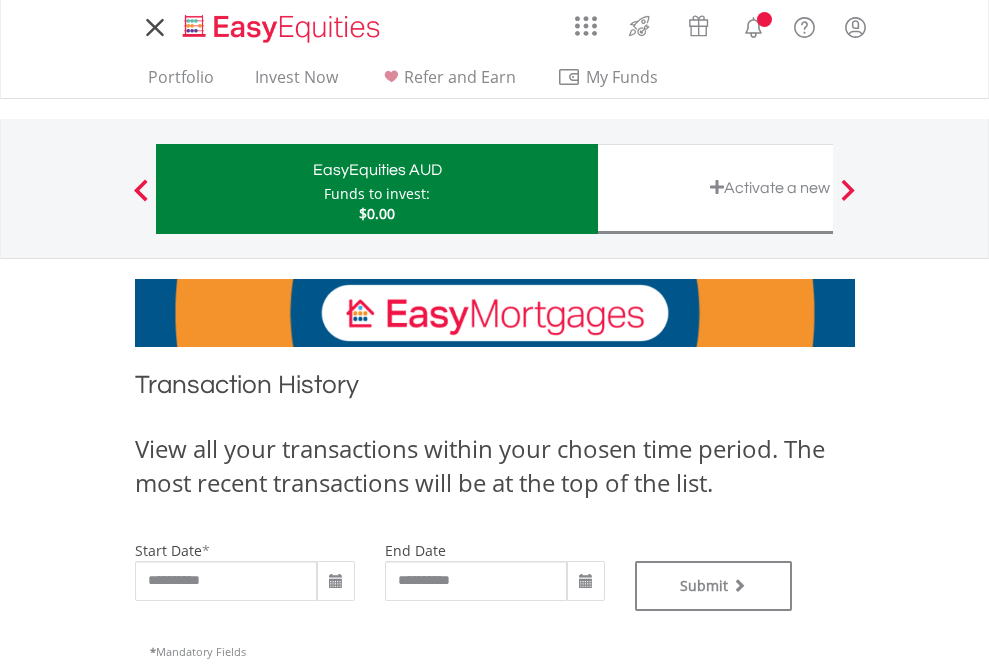 scroll, scrollTop: 0, scrollLeft: 0, axis: both 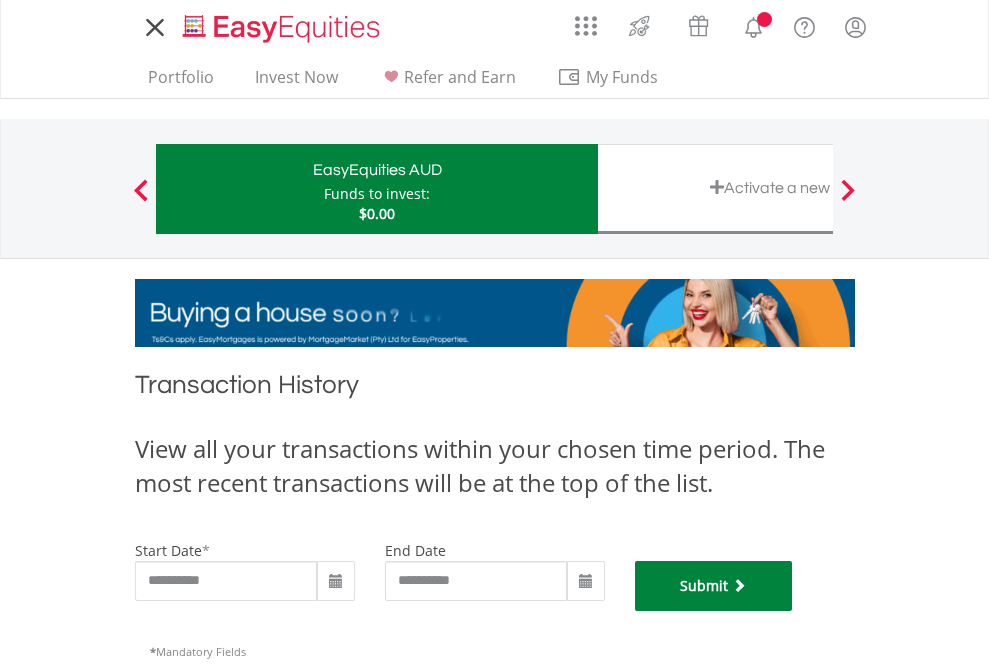 click on "Submit" at bounding box center [714, 586] 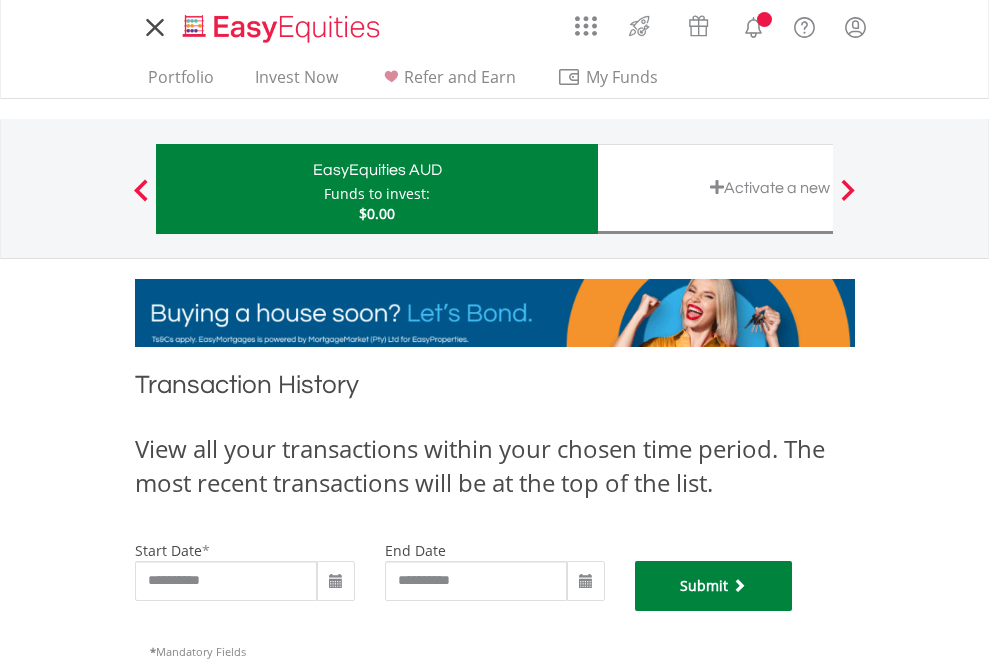 scroll, scrollTop: 811, scrollLeft: 0, axis: vertical 